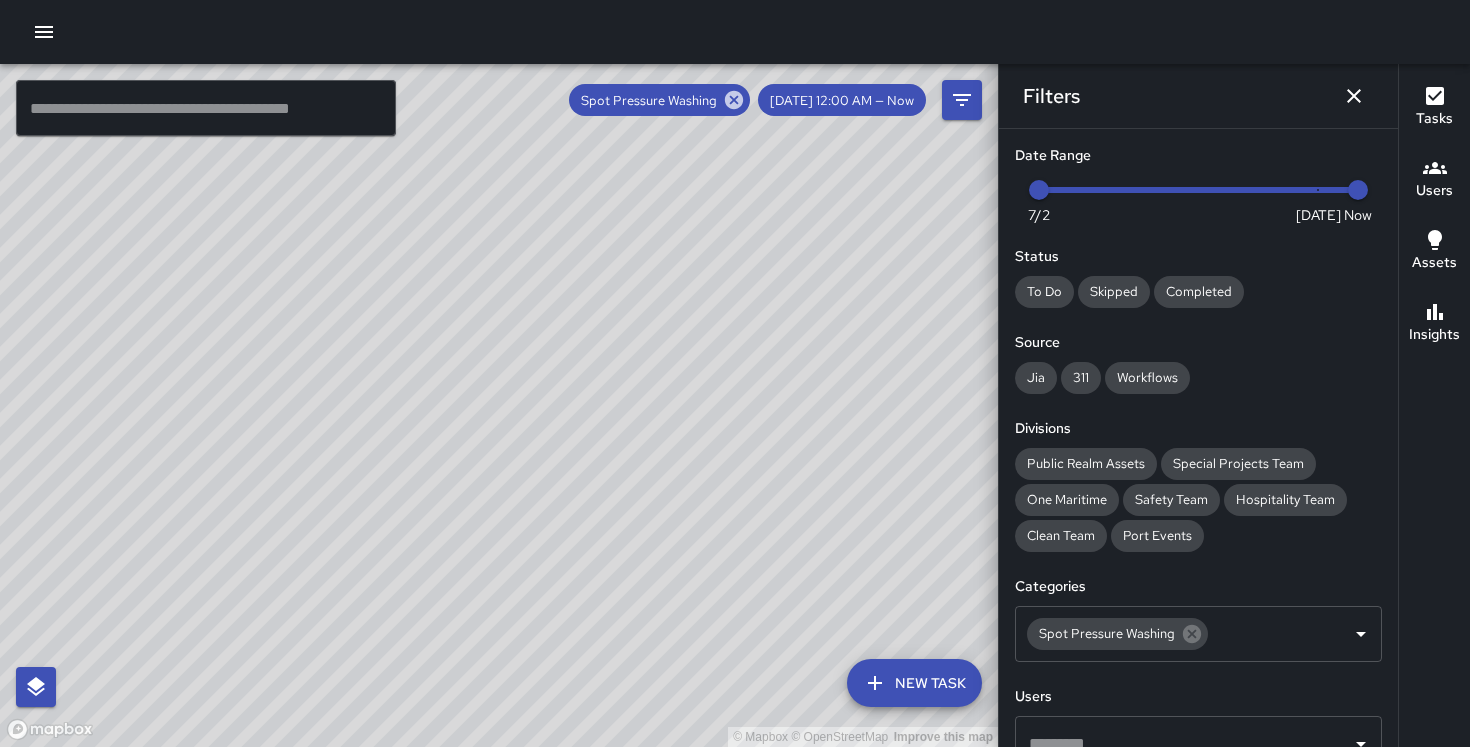 click at bounding box center (44, 32) 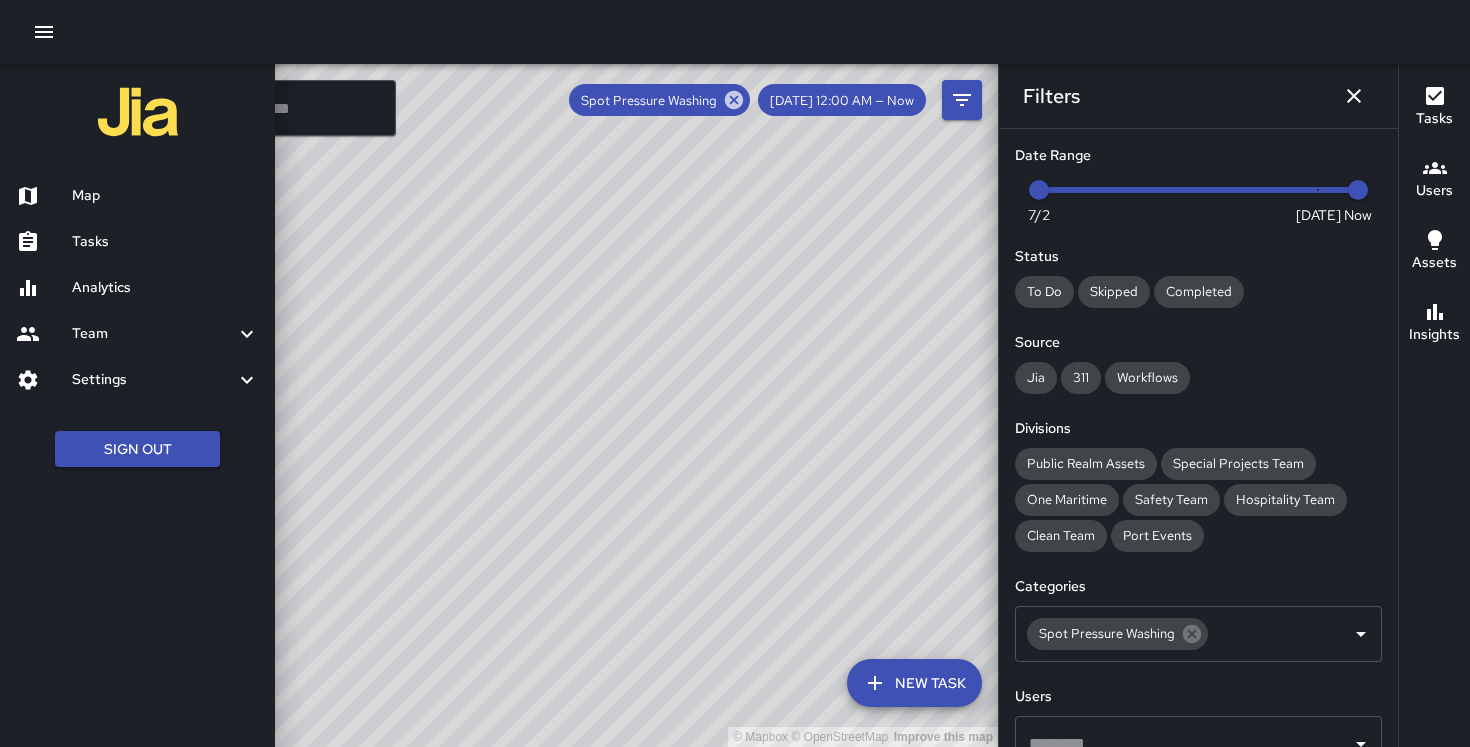 click on "Map" at bounding box center (165, 196) 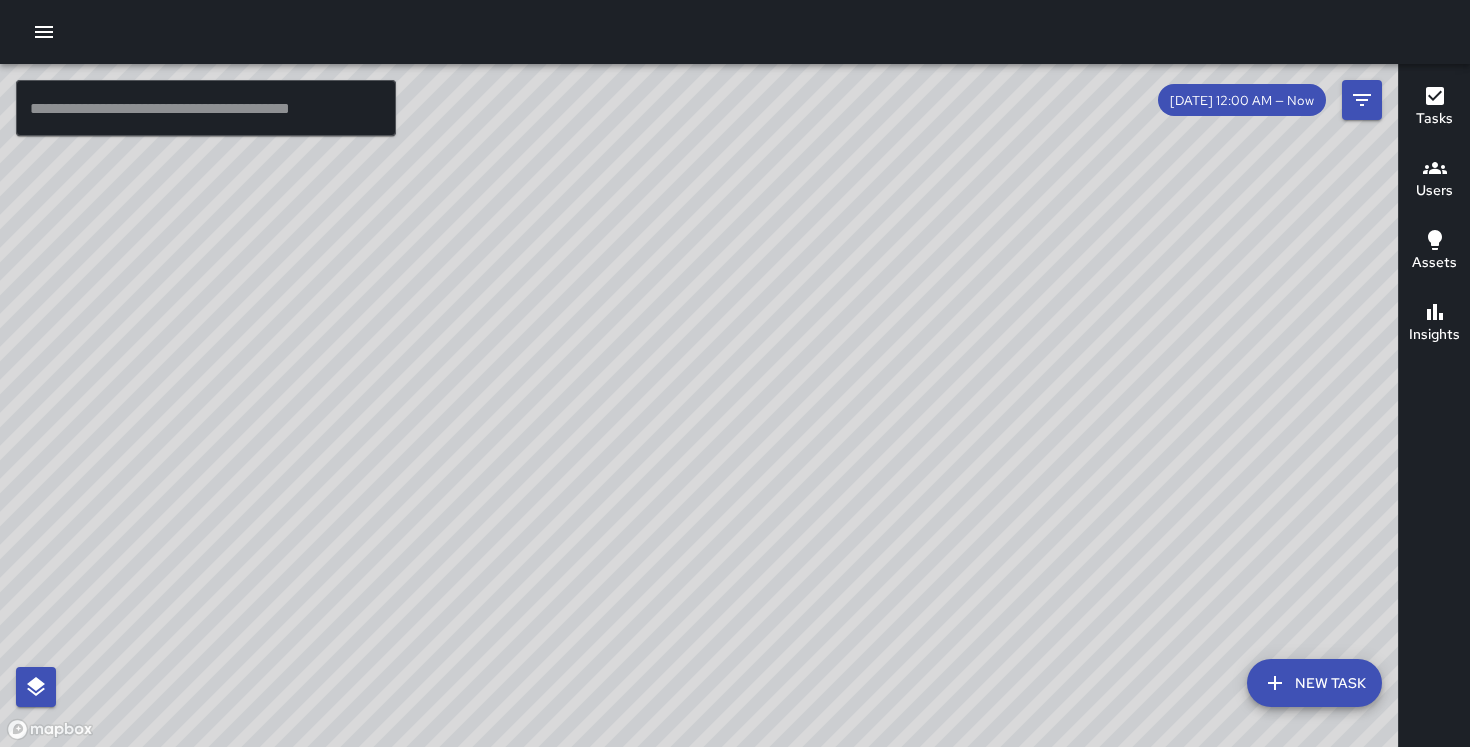 scroll, scrollTop: 0, scrollLeft: 0, axis: both 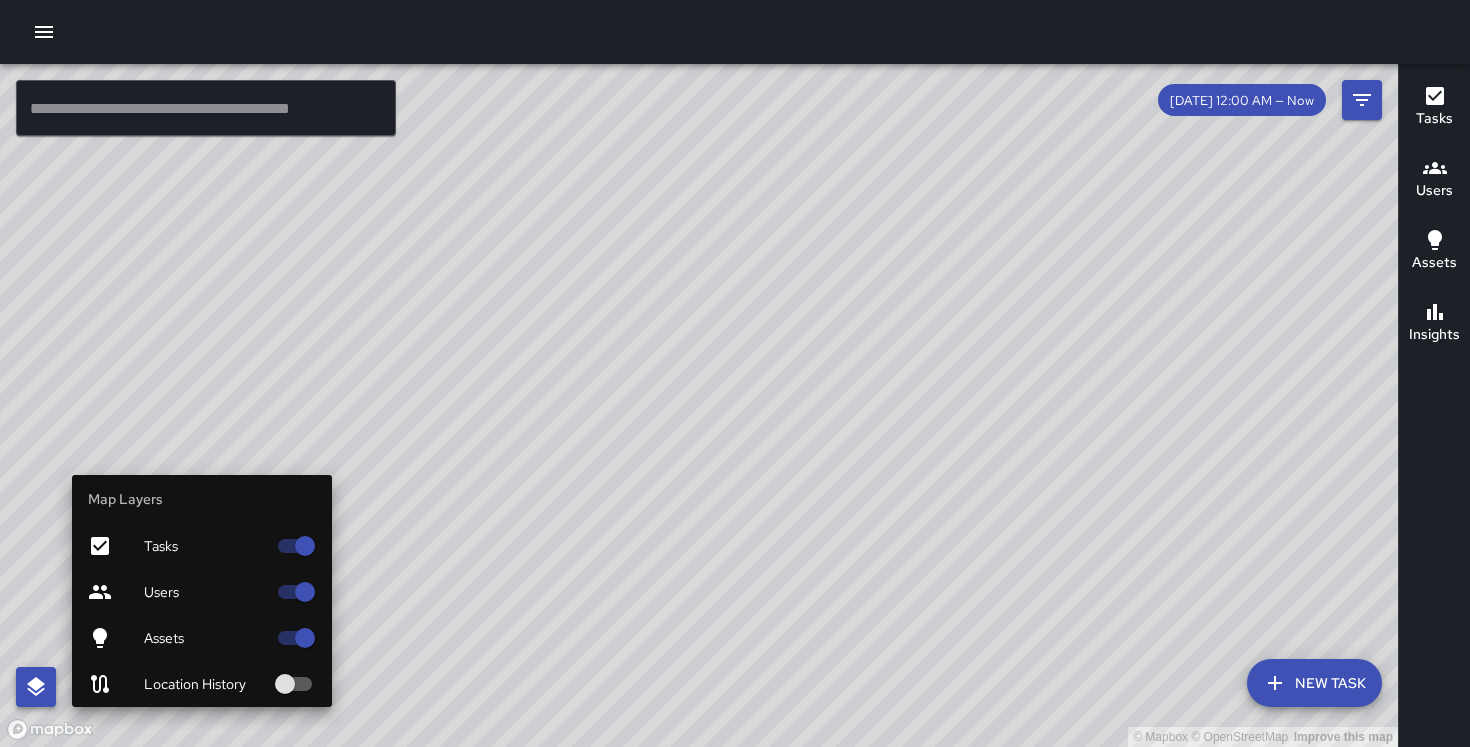 click 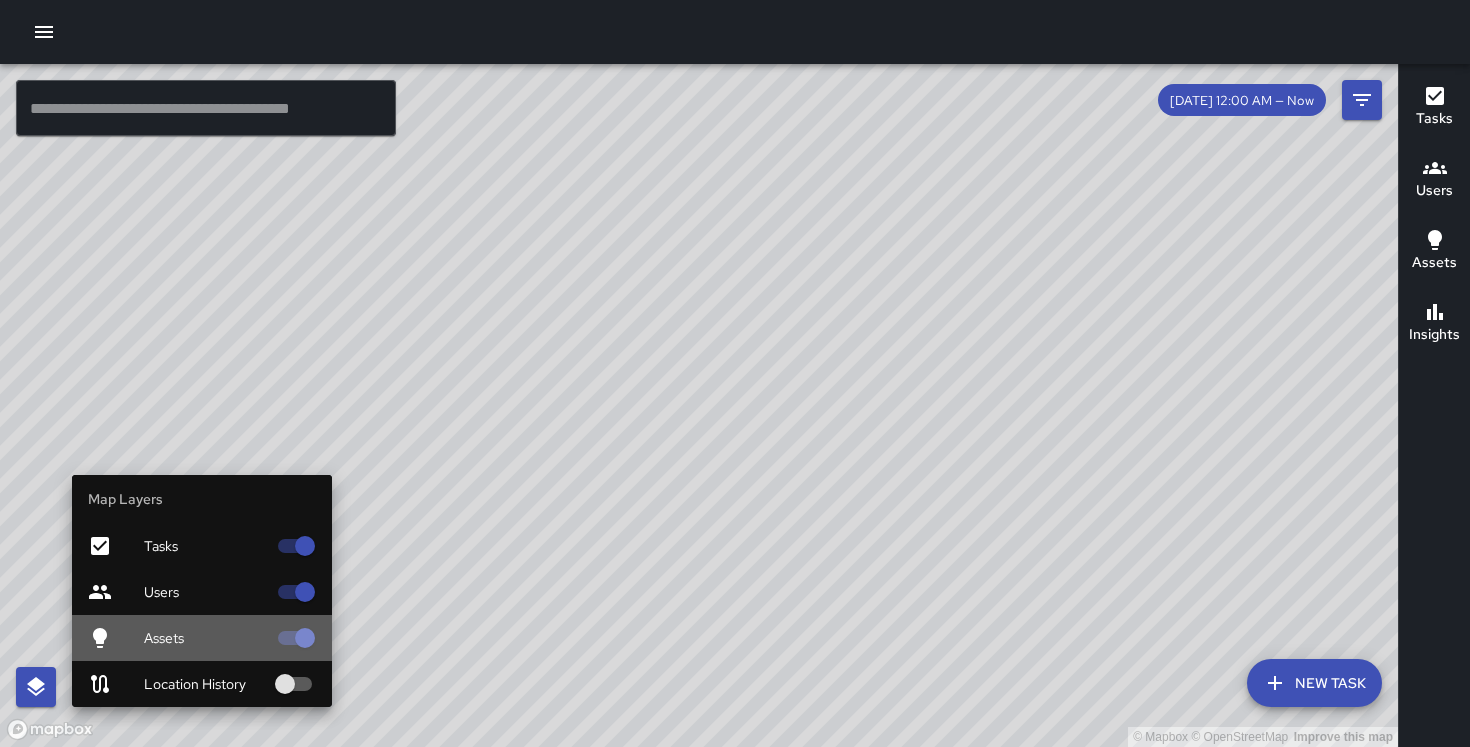 click on "Assets" at bounding box center [202, 638] 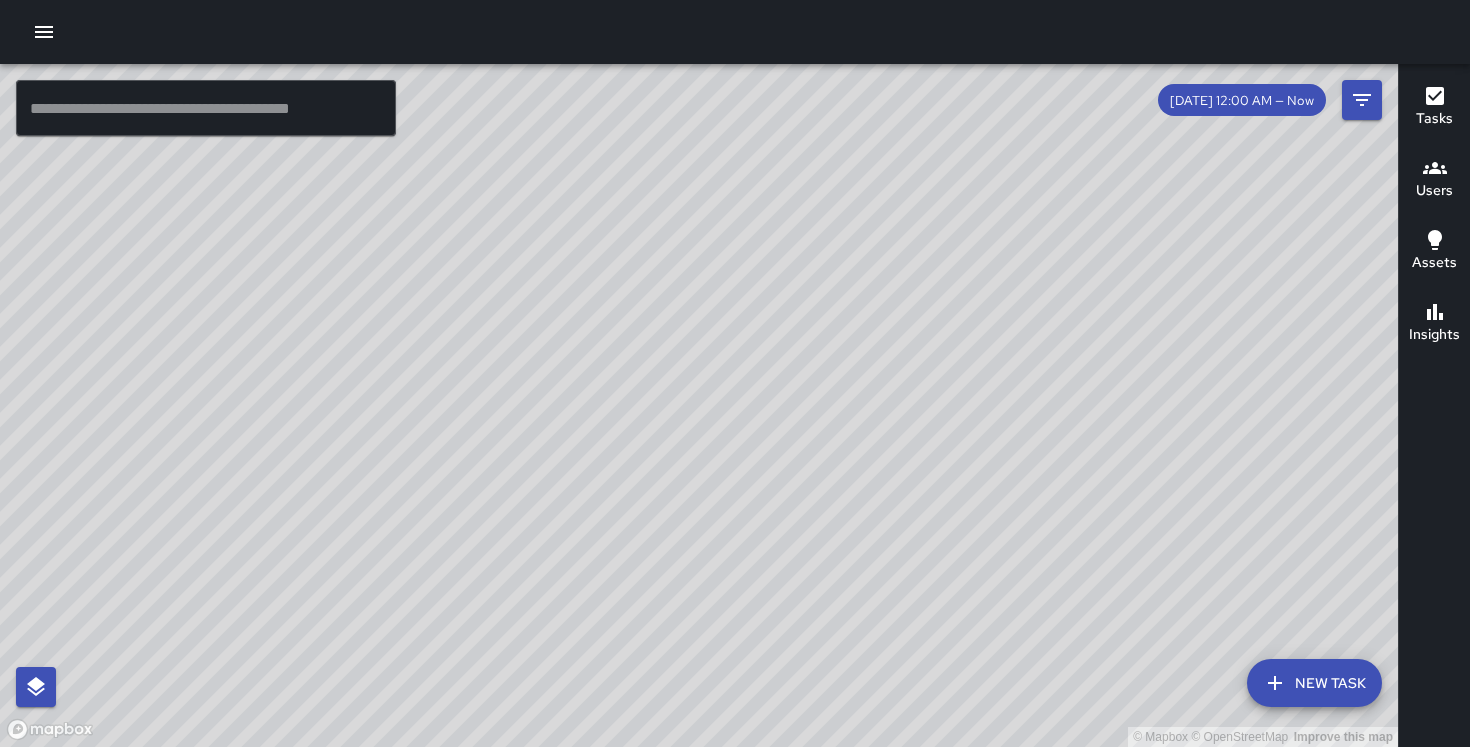 drag, startPoint x: 428, startPoint y: 268, endPoint x: 436, endPoint y: 630, distance: 362.08838 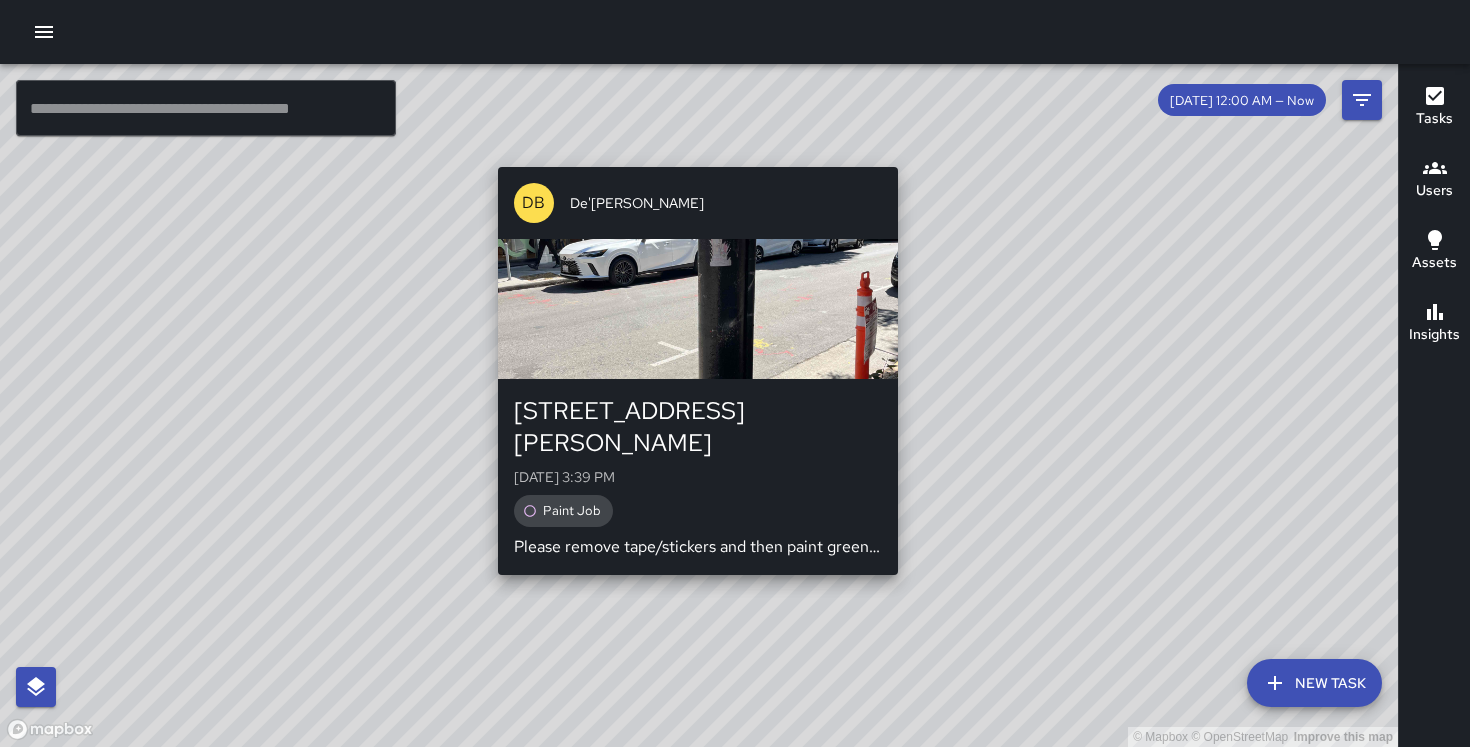 click on "© Mapbox   © OpenStreetMap   Improve this map DB De'Ante Bernstine 458 Jackson Street Wed, Jul 9, 3:39 PM Paint Job Please remove tape/stickers and then paint green up to 7ish feet high" at bounding box center [699, 405] 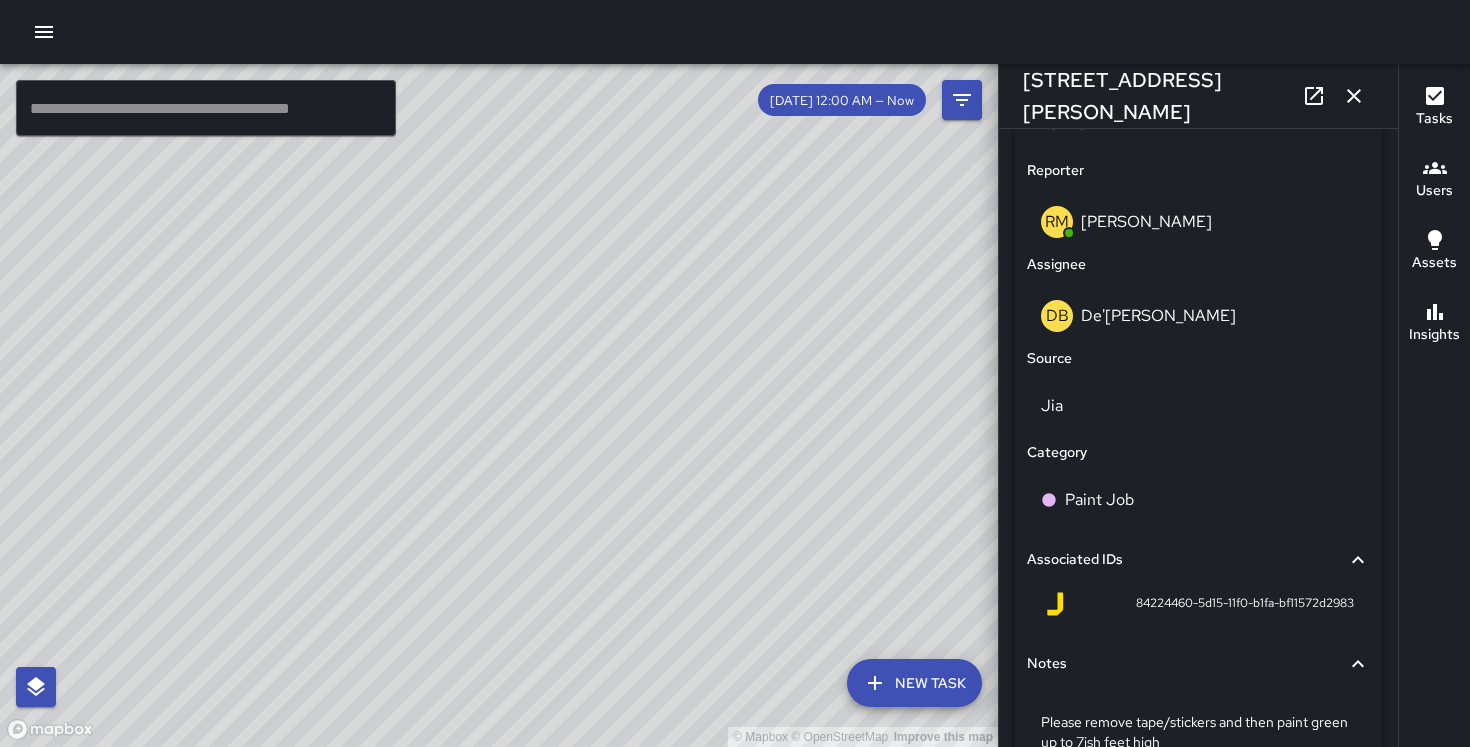 scroll, scrollTop: 1128, scrollLeft: 0, axis: vertical 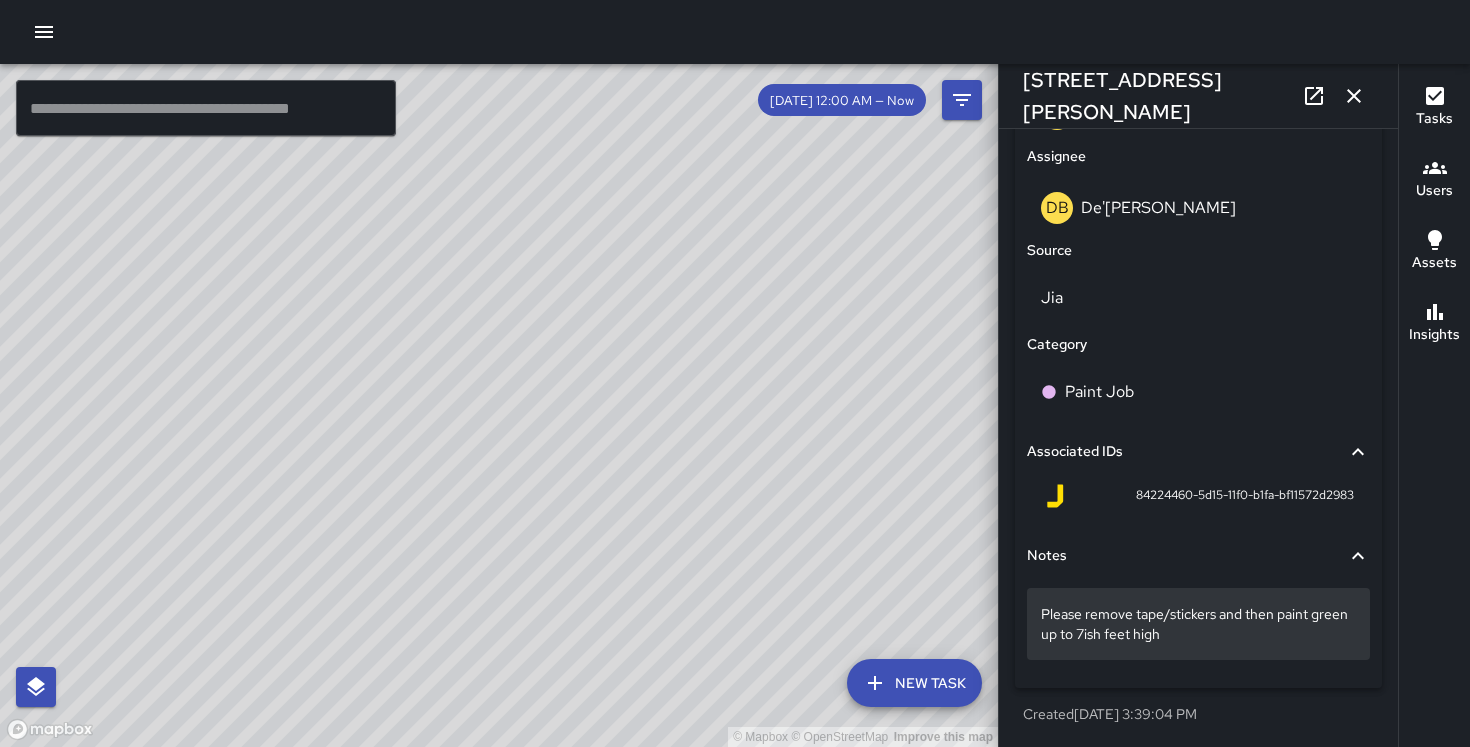 click on "Please remove tape/stickers and then paint green up to 7ish feet high" at bounding box center (1198, 624) 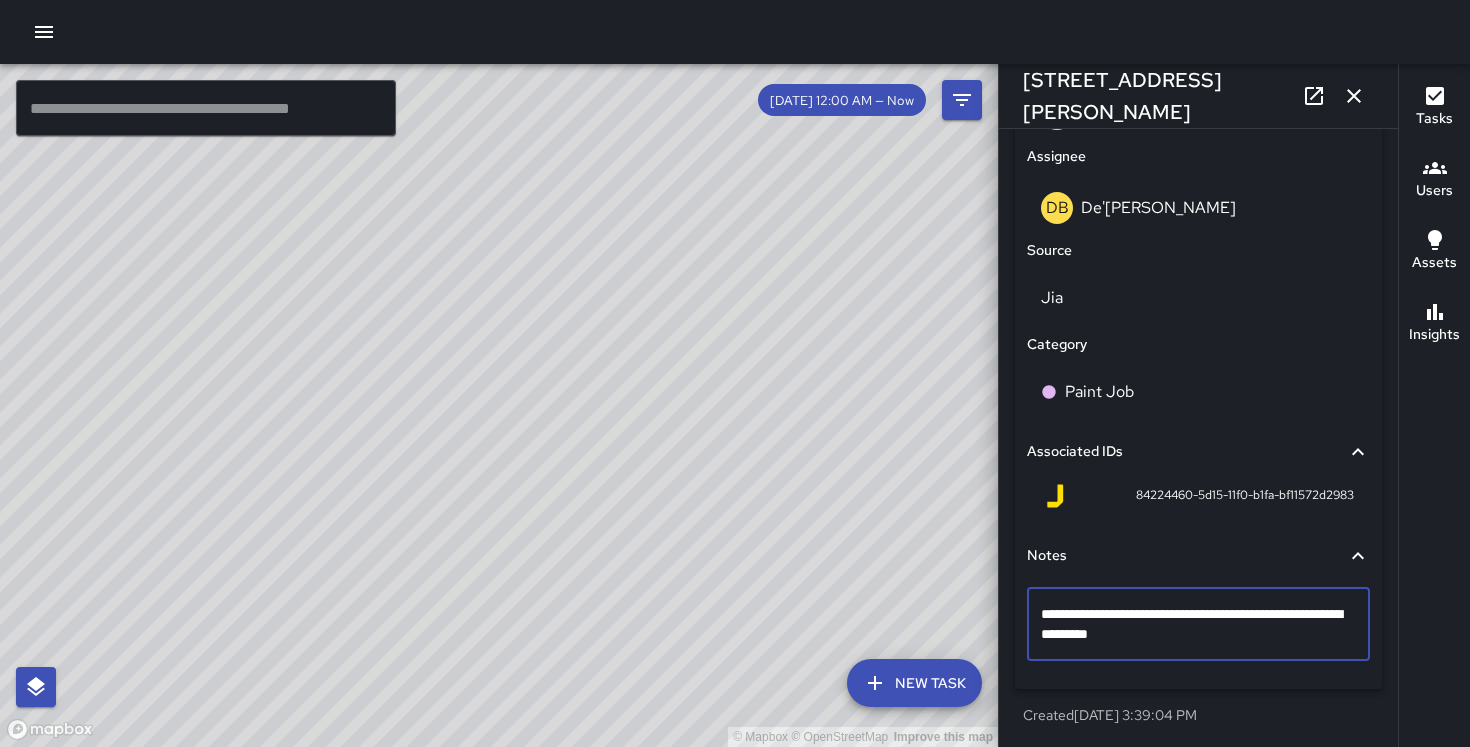 scroll, scrollTop: 1089, scrollLeft: 0, axis: vertical 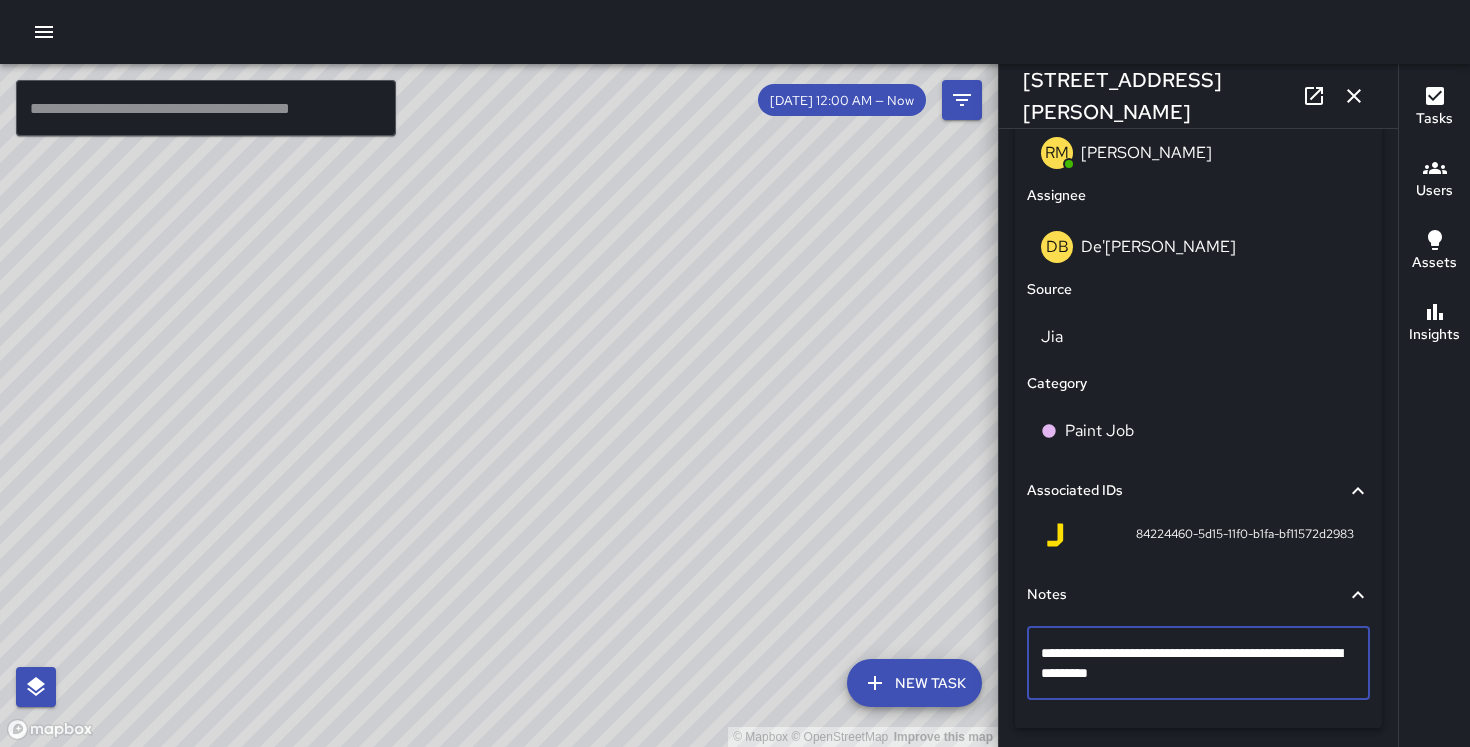 click on "**********" at bounding box center (1198, 663) 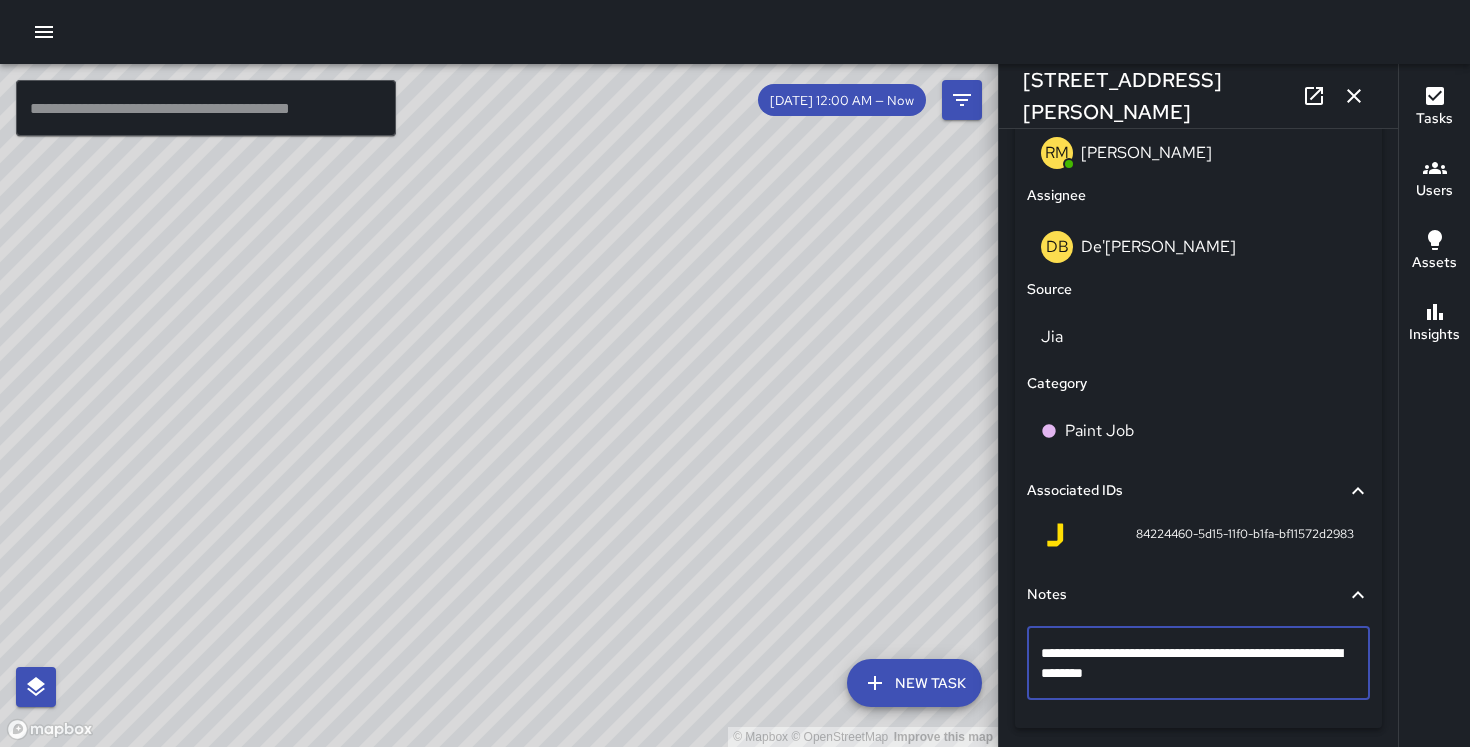 type on "**********" 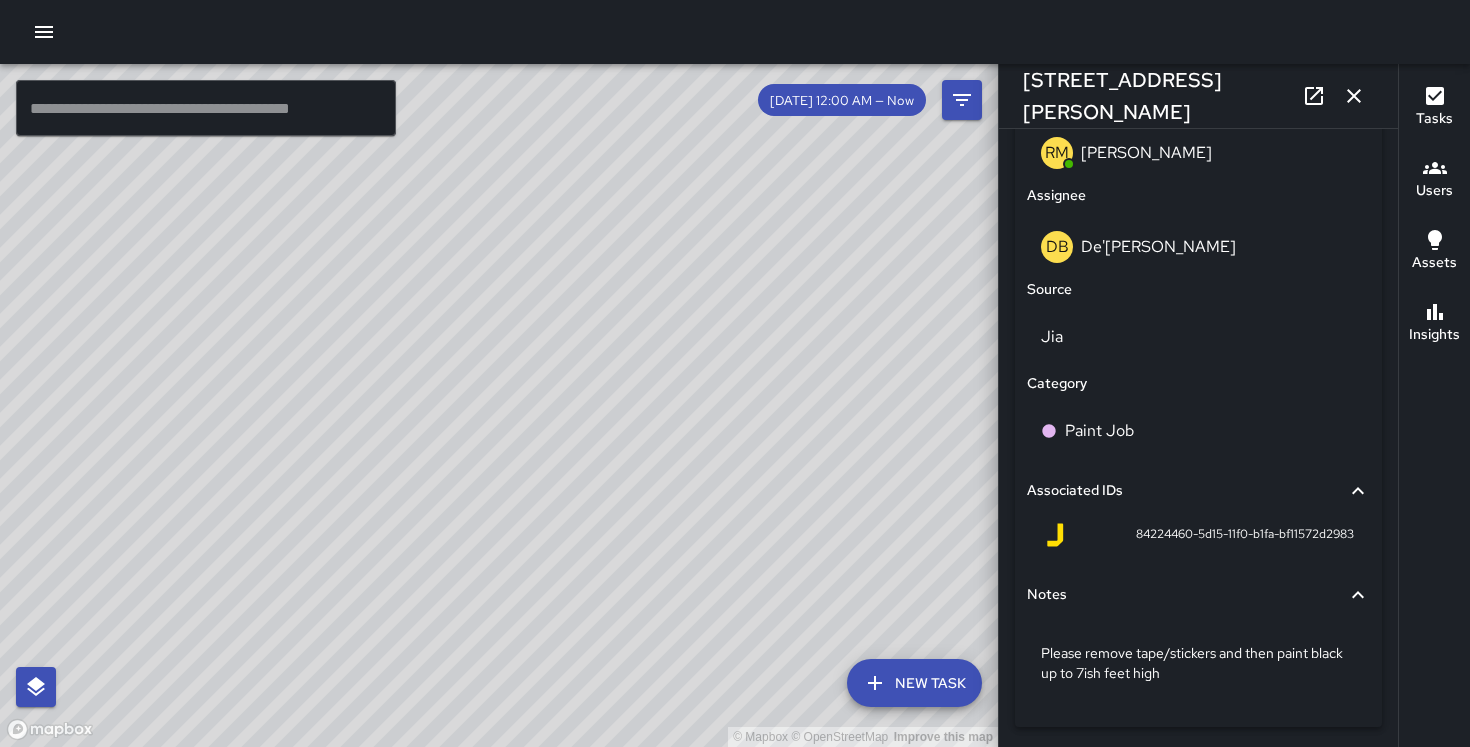 click on "© Mapbox   © OpenStreetMap   Improve this map DB De'Ante Bernstine 1 Balance Street Wed, Jul 9, 3:40 PM Paint Job Please remove tape and then paint black up to 7ish feet high" at bounding box center (499, 405) 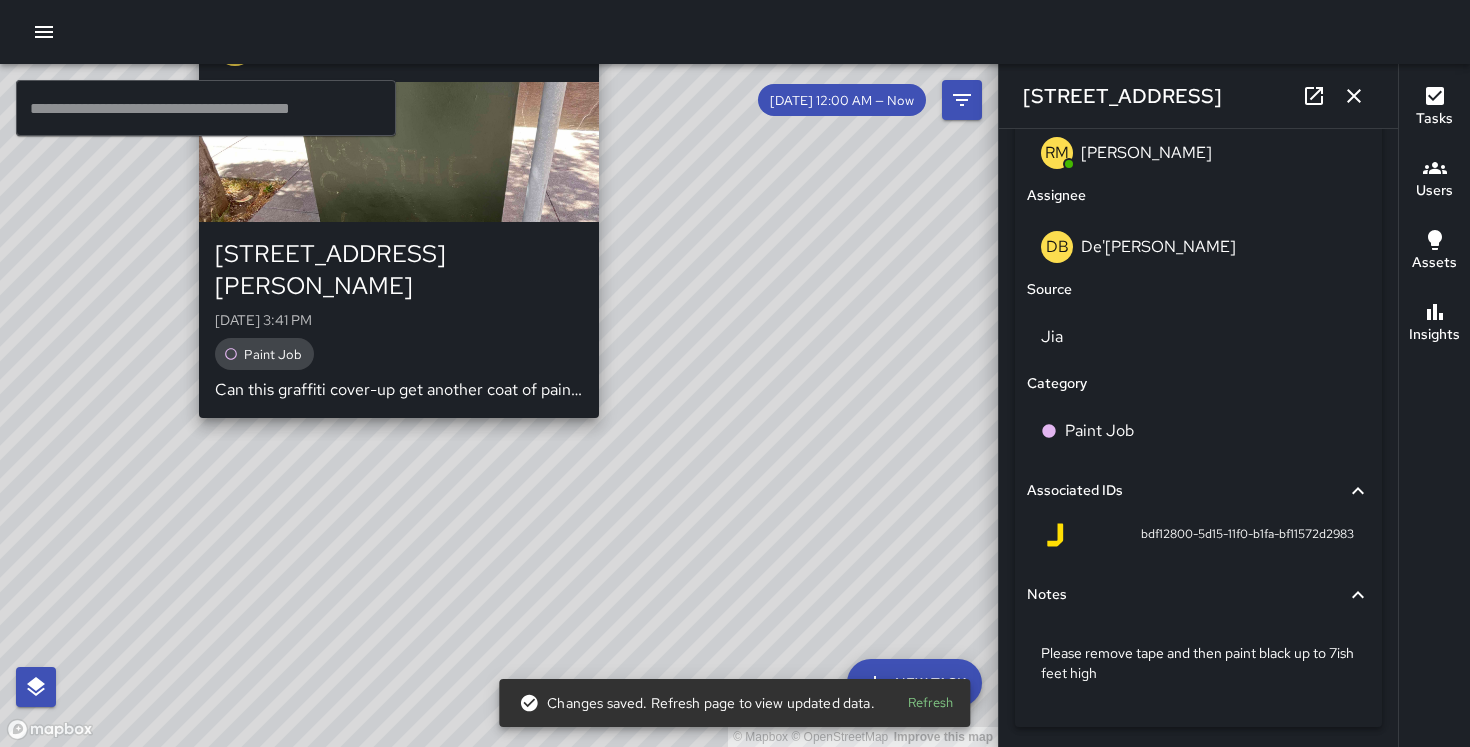click on "DB De'Ante Bernstine 400 Jackson Street Wed, Jul 9, 3:41 PM Paint Job Can this graffiti cover-up get another coat of paint?" at bounding box center [399, 214] 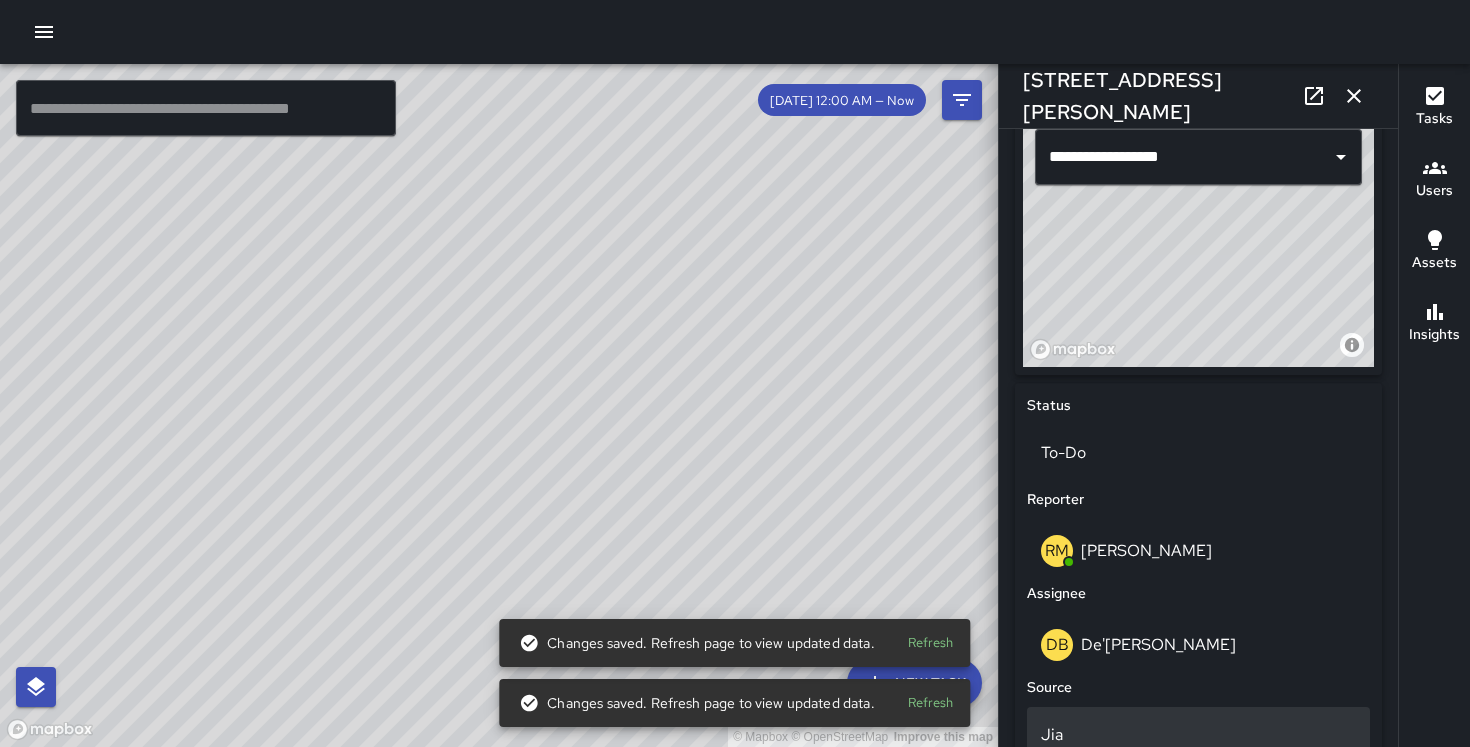 scroll, scrollTop: 100, scrollLeft: 0, axis: vertical 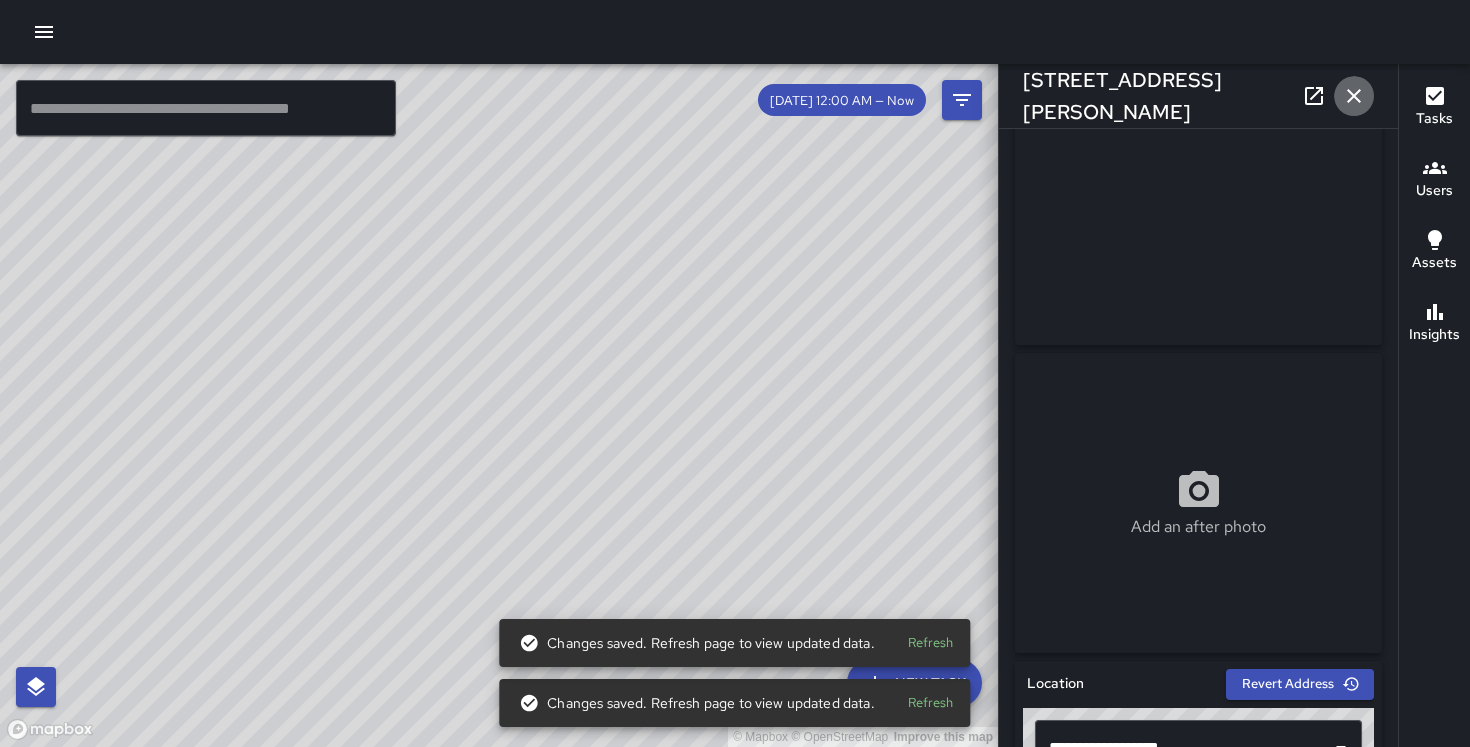 click 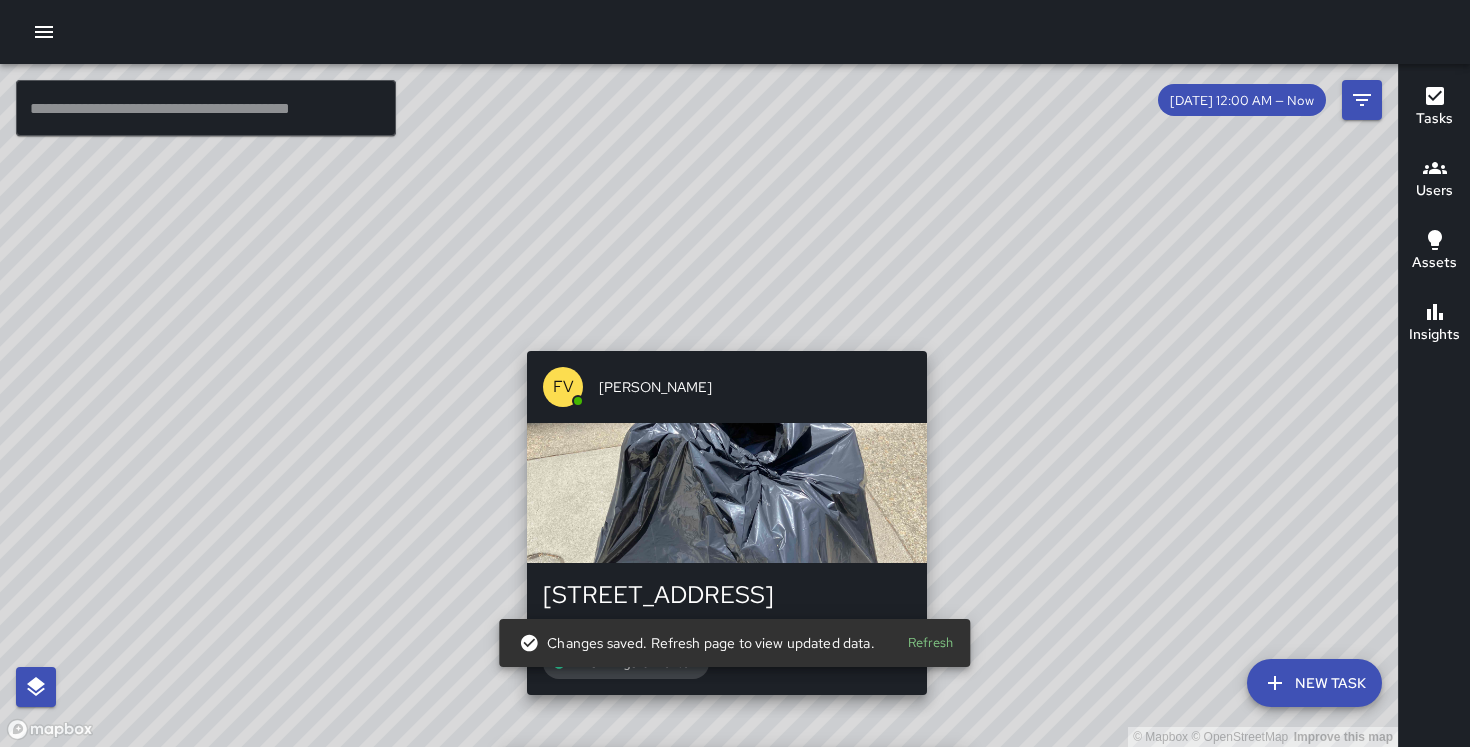 click on "© Mapbox   © OpenStreetMap   Improve this map FV Francisco Villalta 729 Sansome Street Wed, Jul 9, 1:10 PM Trash Bags Collected" at bounding box center (699, 405) 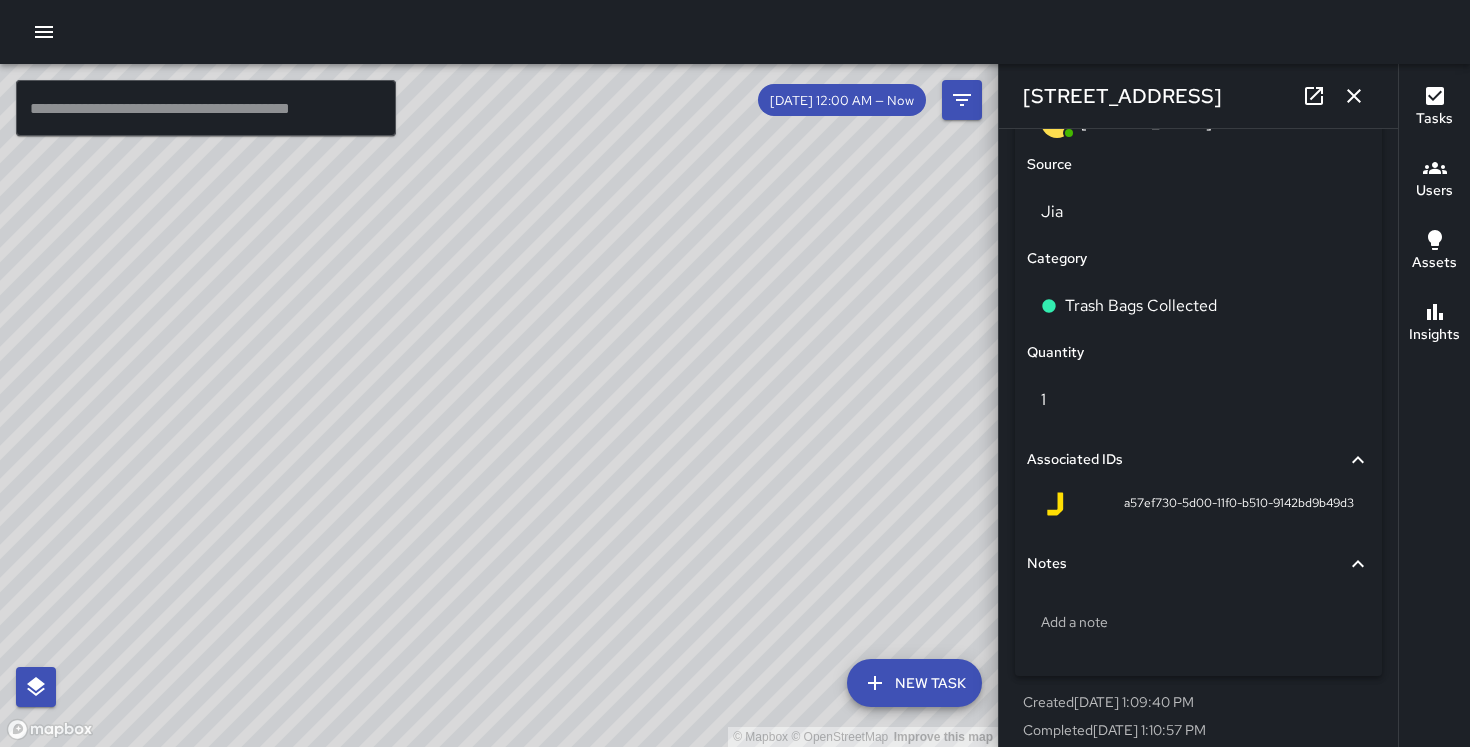 scroll, scrollTop: 1230, scrollLeft: 0, axis: vertical 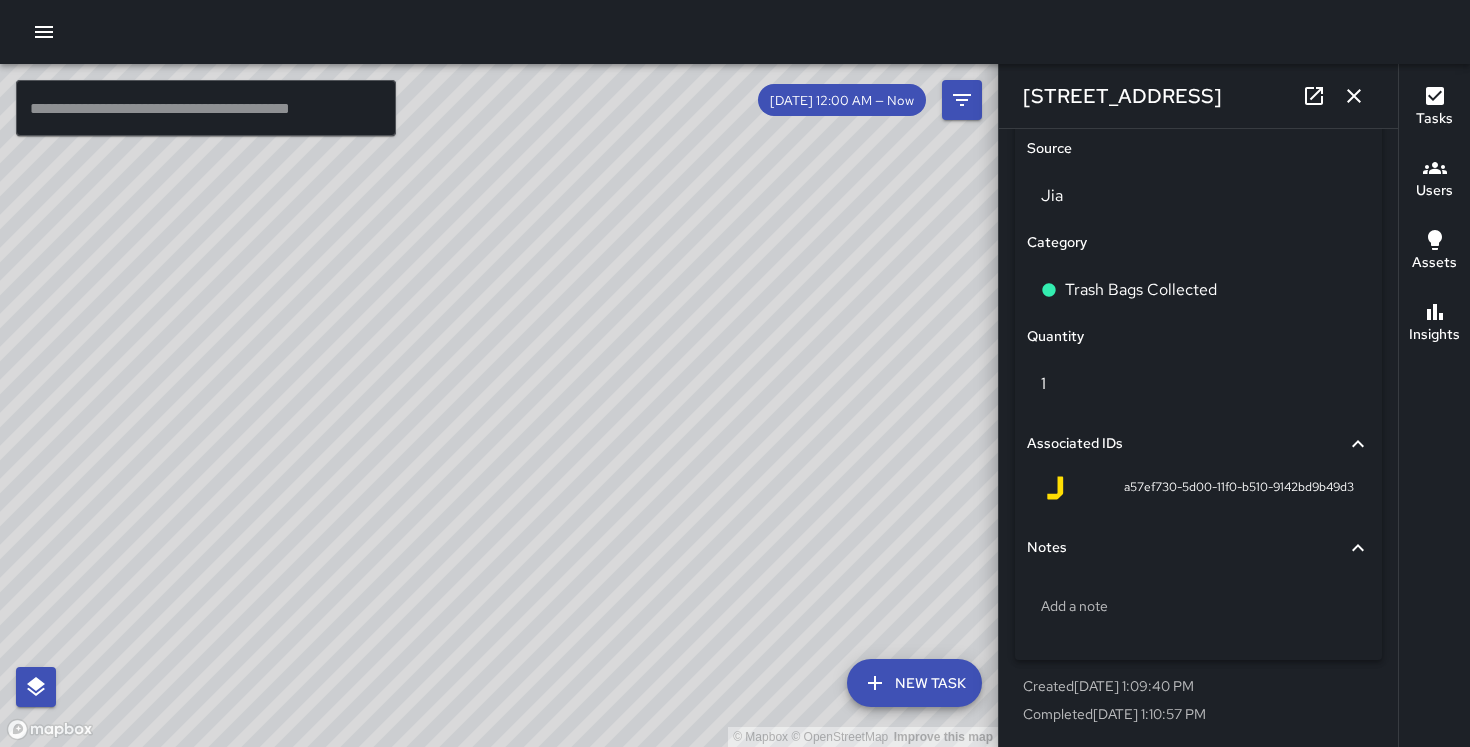 drag, startPoint x: 126, startPoint y: 311, endPoint x: 376, endPoint y: 265, distance: 254.19678 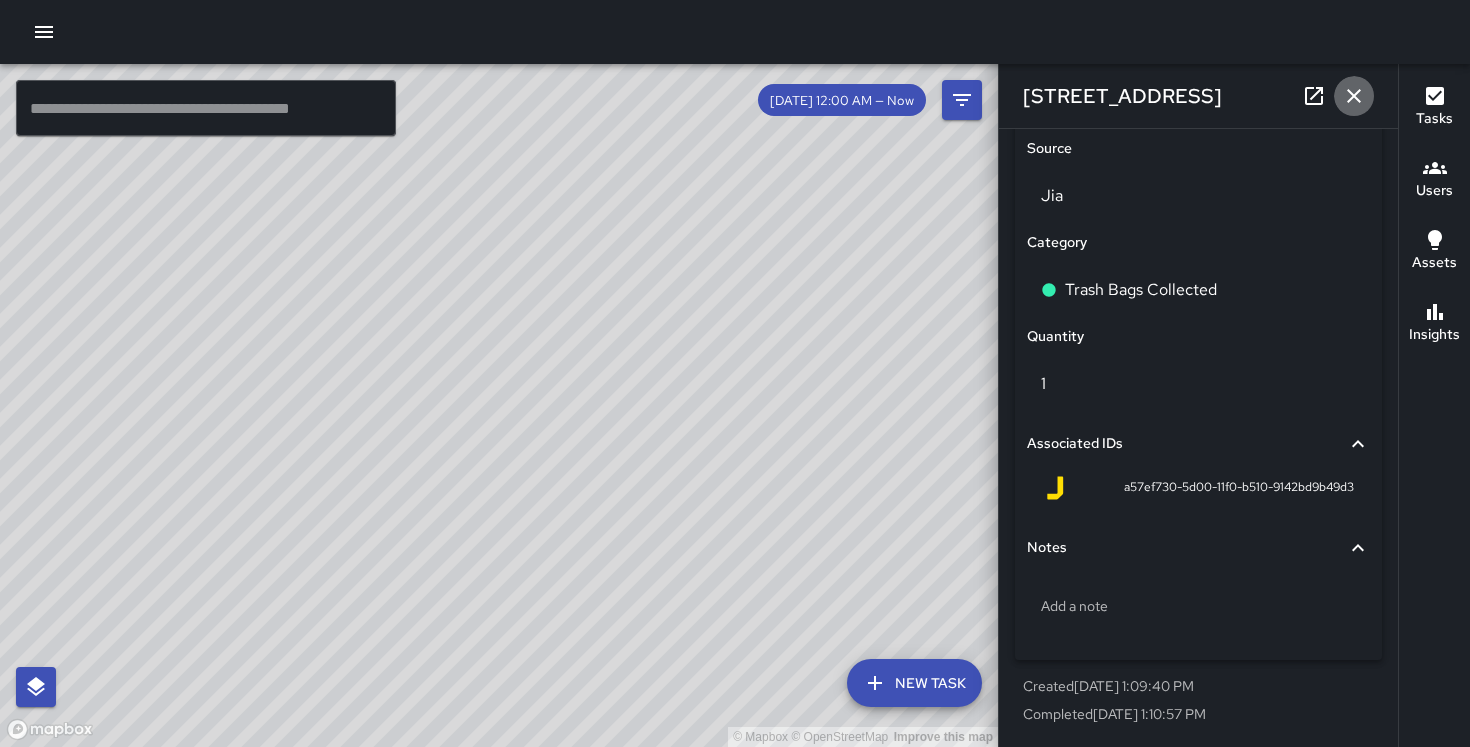 click 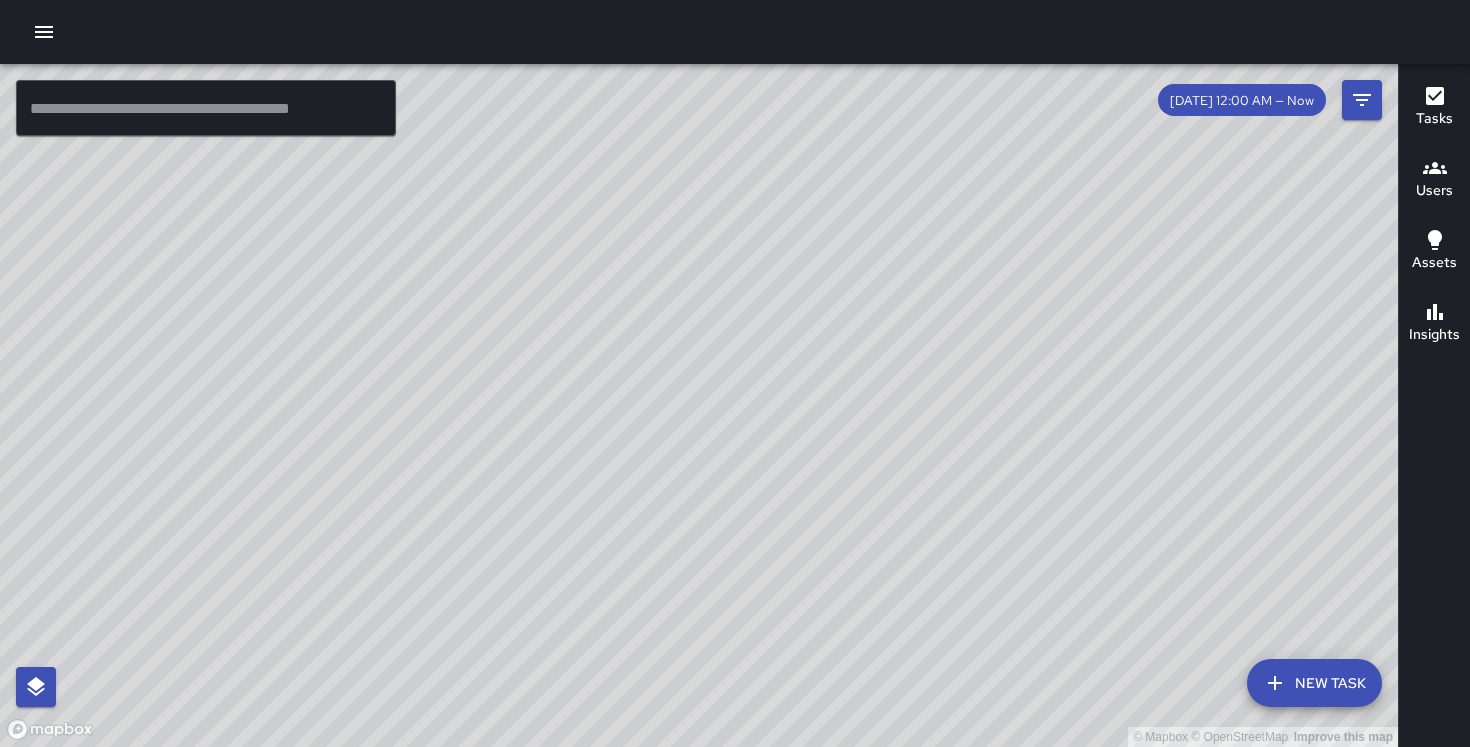 drag, startPoint x: 736, startPoint y: 525, endPoint x: 646, endPoint y: 217, distance: 320.88004 